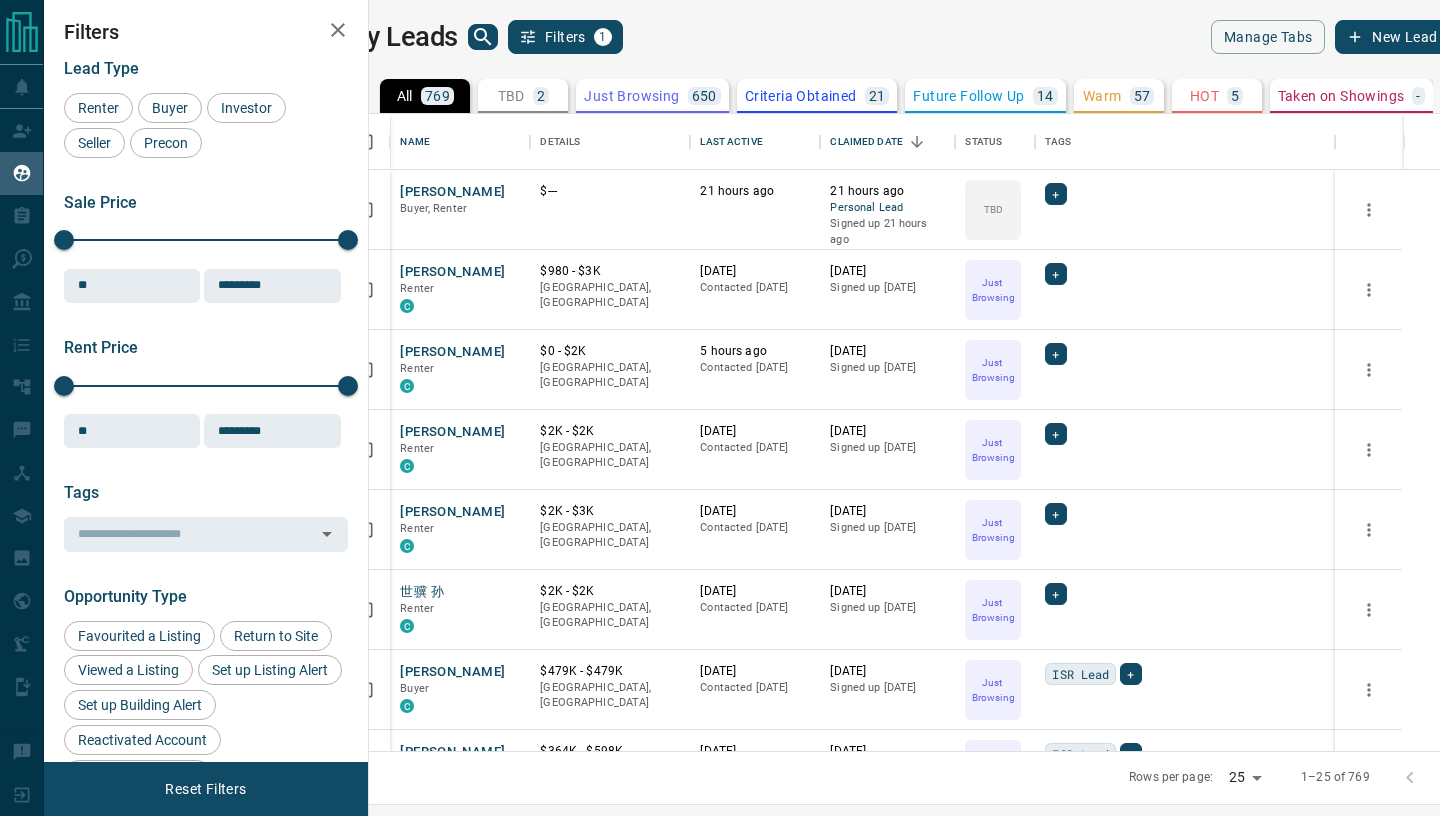 scroll, scrollTop: 0, scrollLeft: 0, axis: both 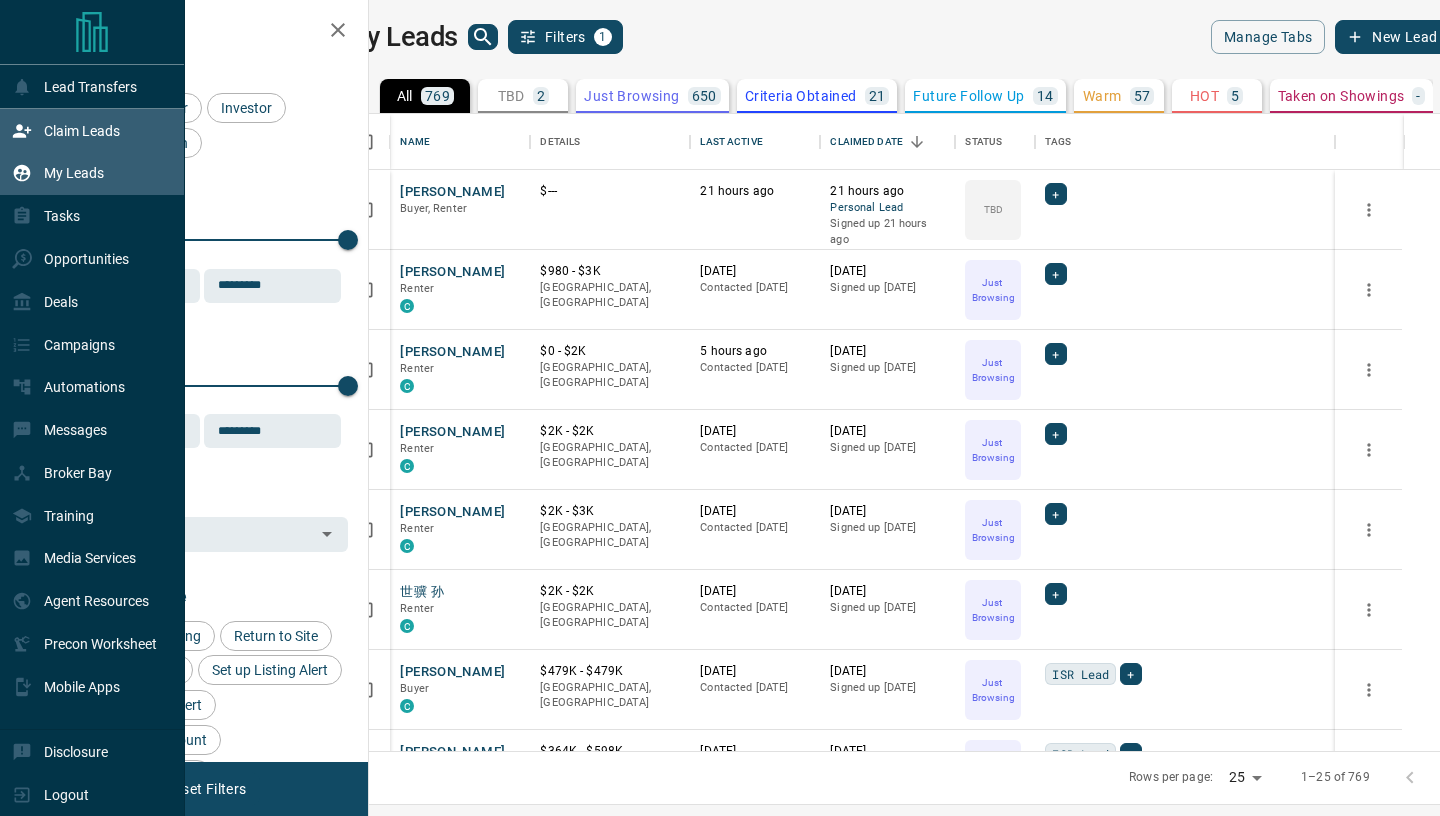 click on "Claim Leads" at bounding box center (82, 131) 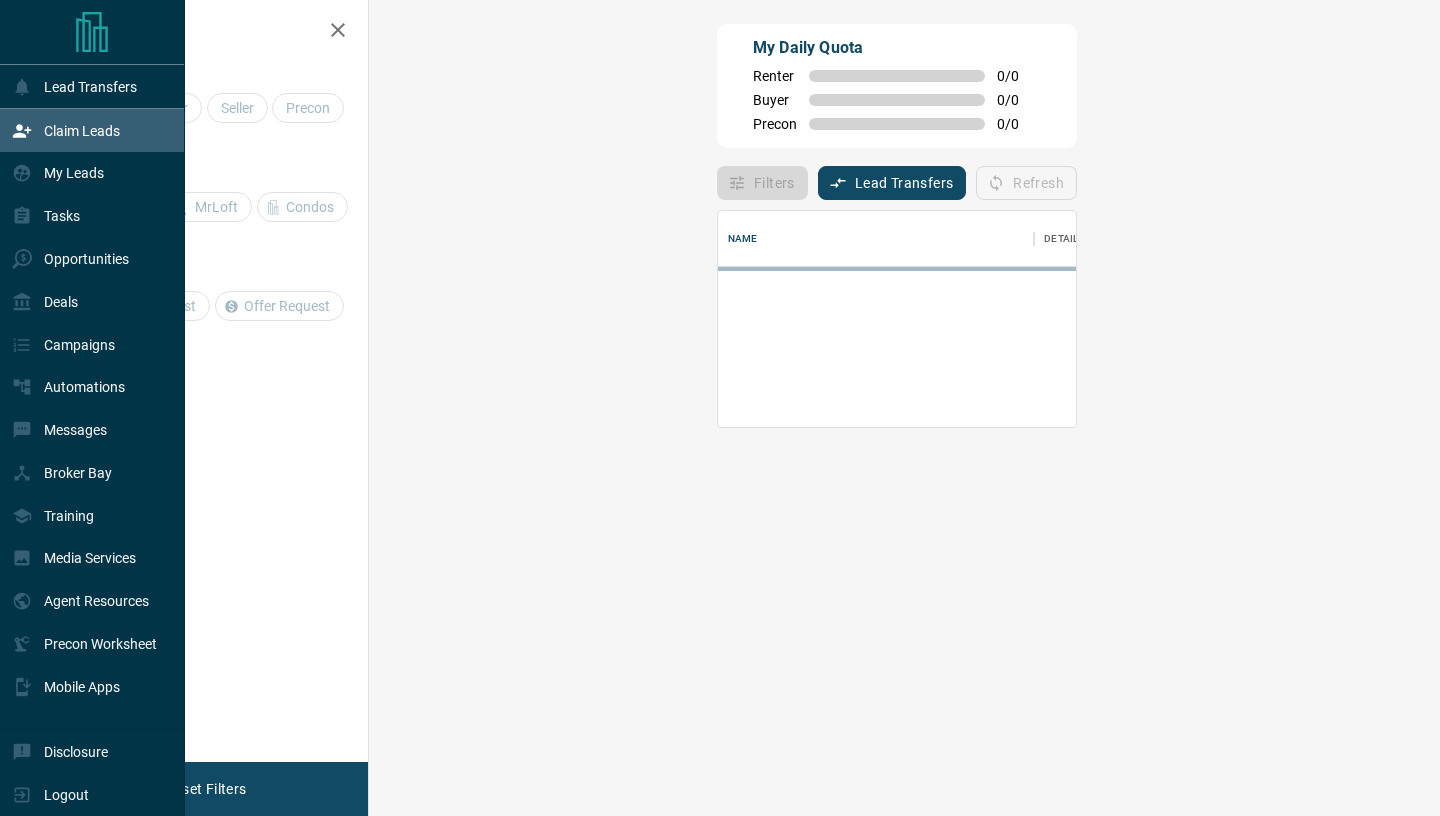 scroll, scrollTop: 0, scrollLeft: 0, axis: both 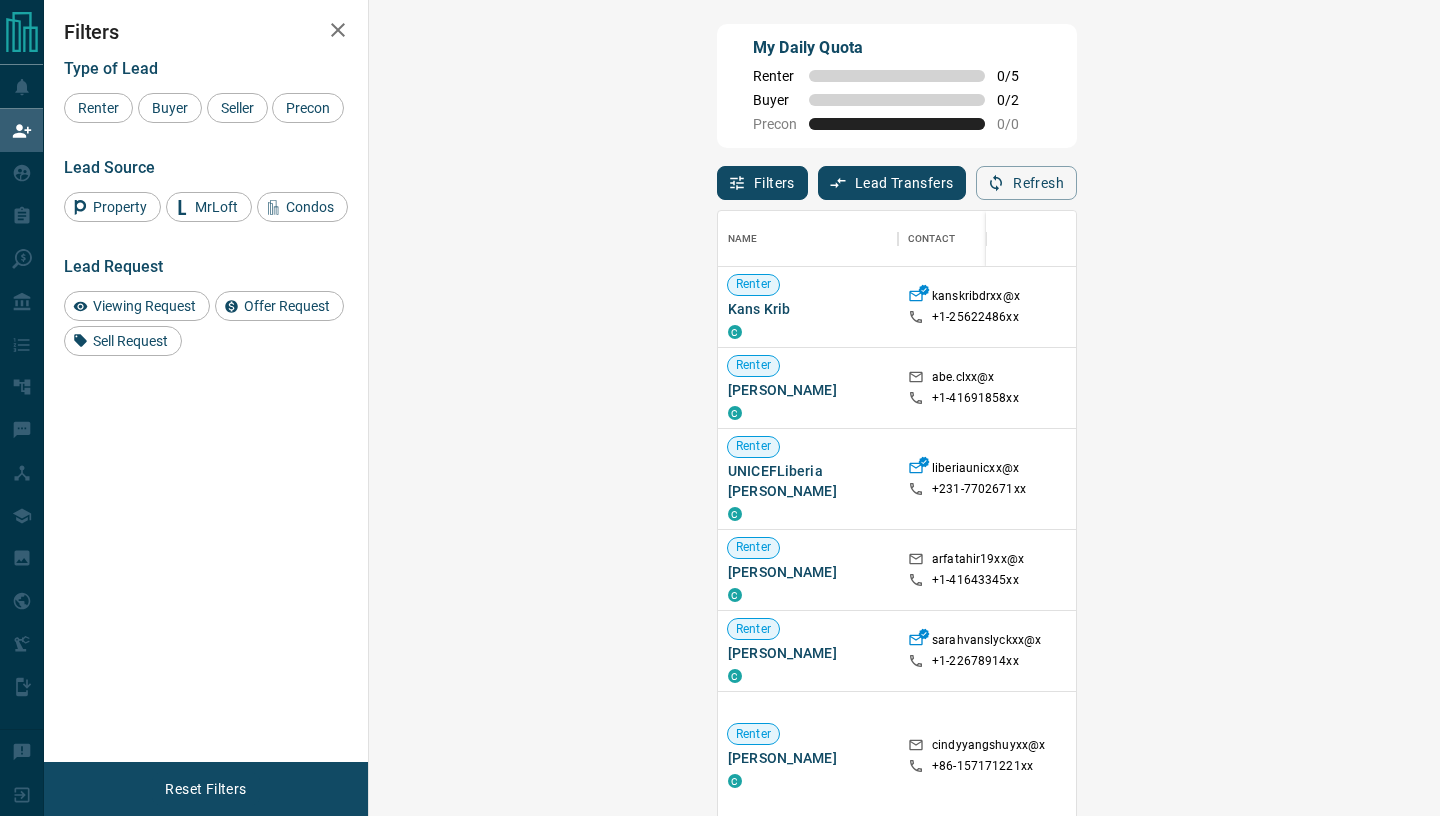 click 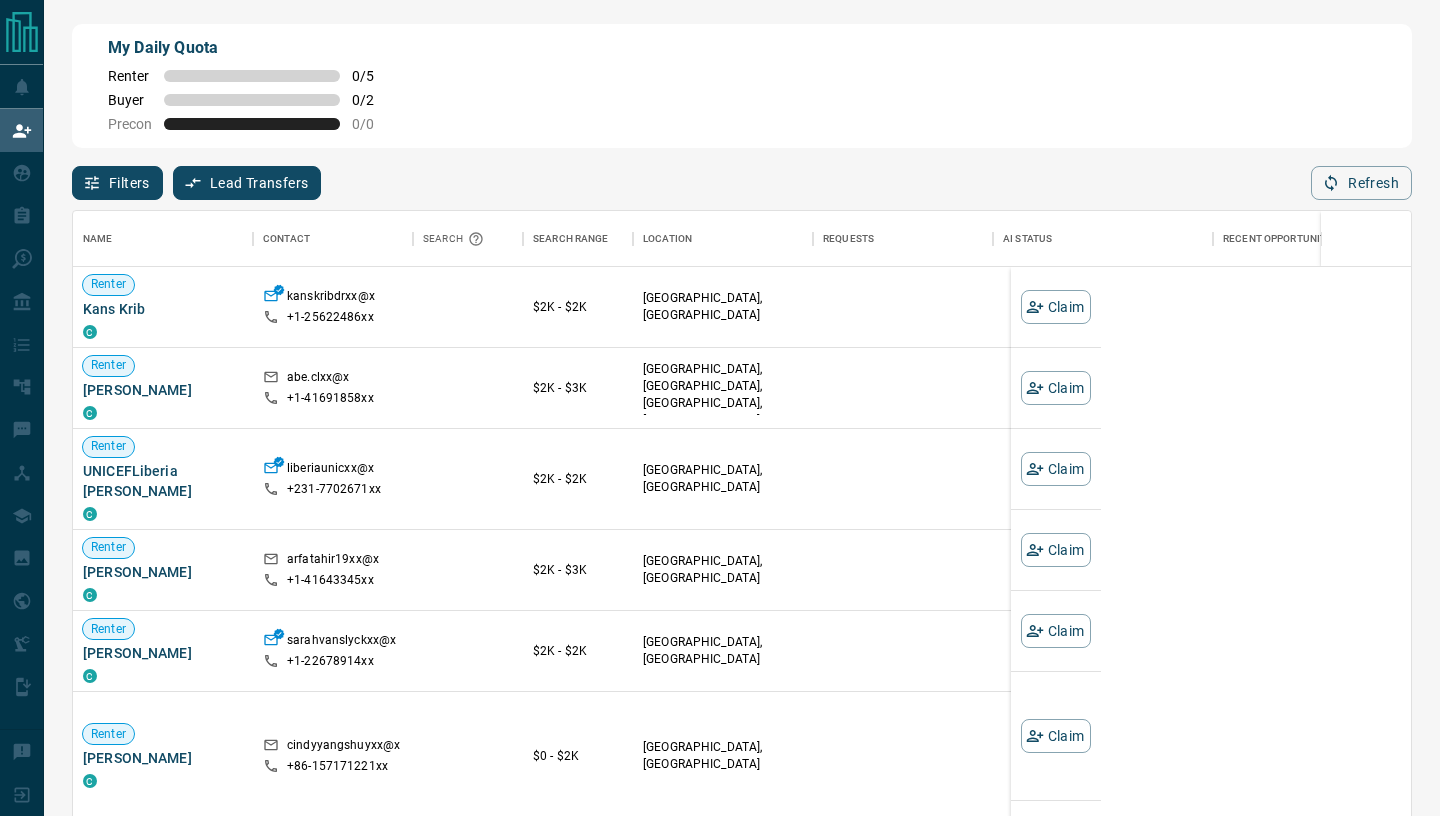 scroll, scrollTop: 1, scrollLeft: 0, axis: vertical 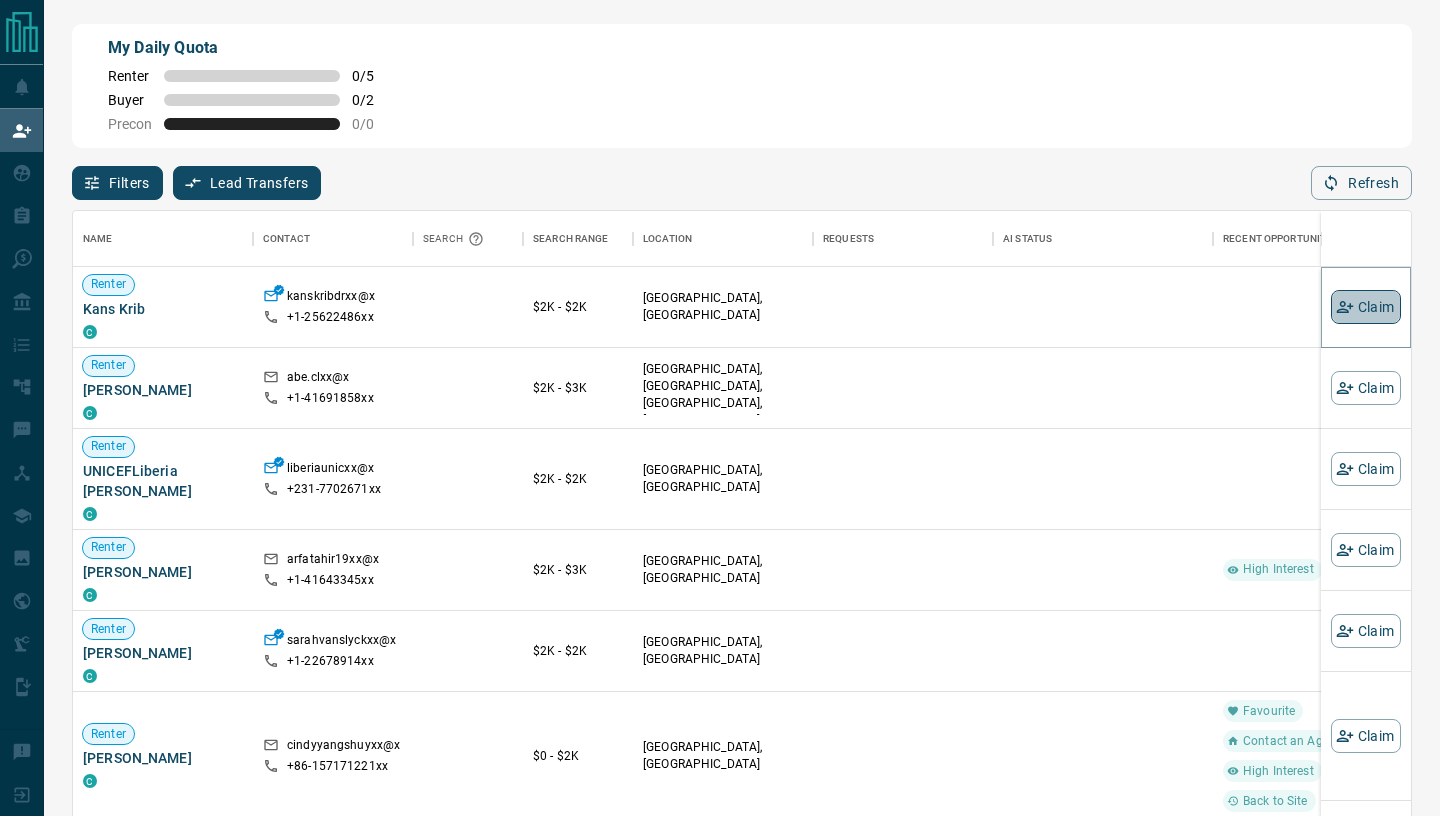 click on "Claim" at bounding box center [1366, 307] 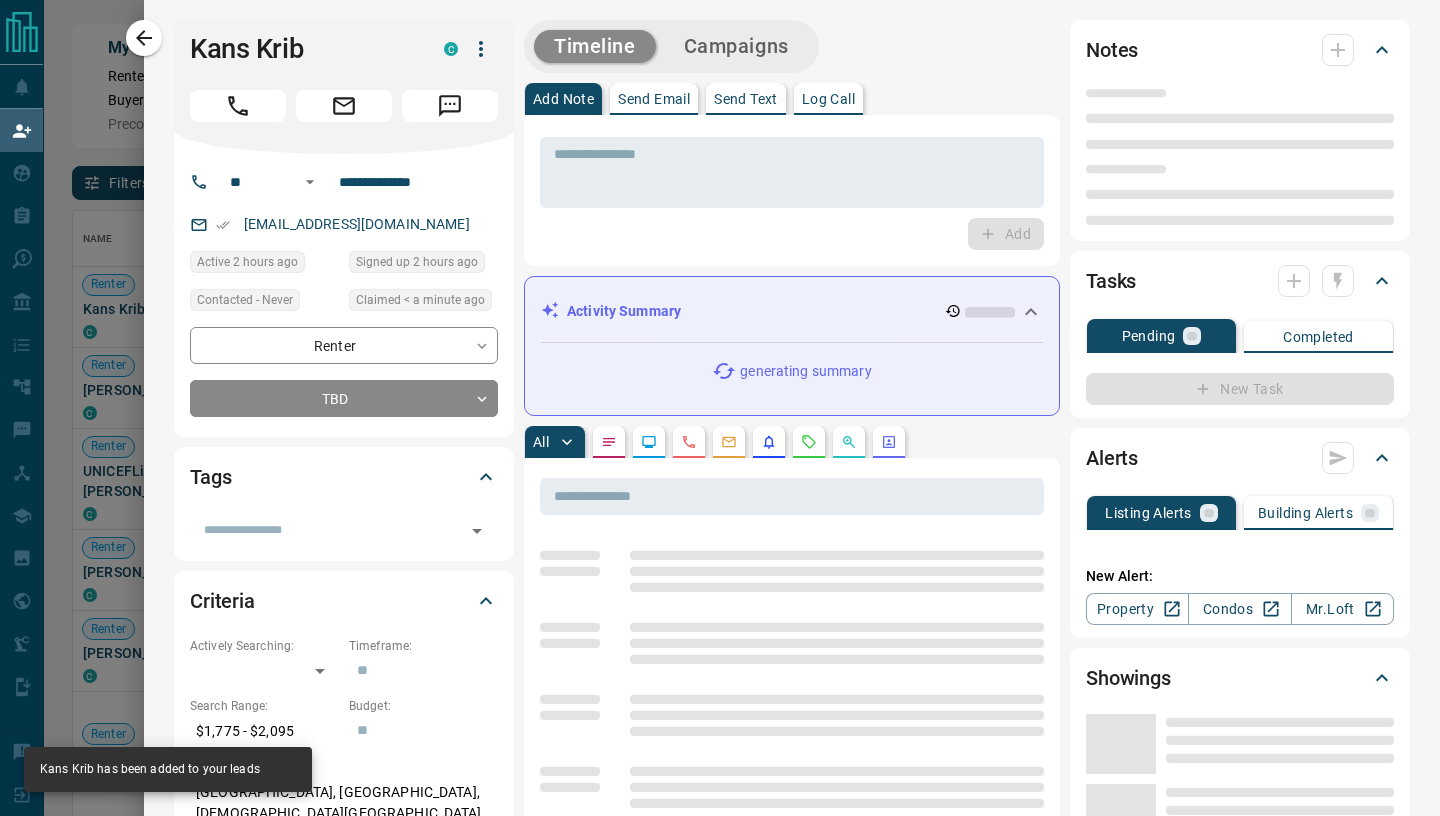 type on "**" 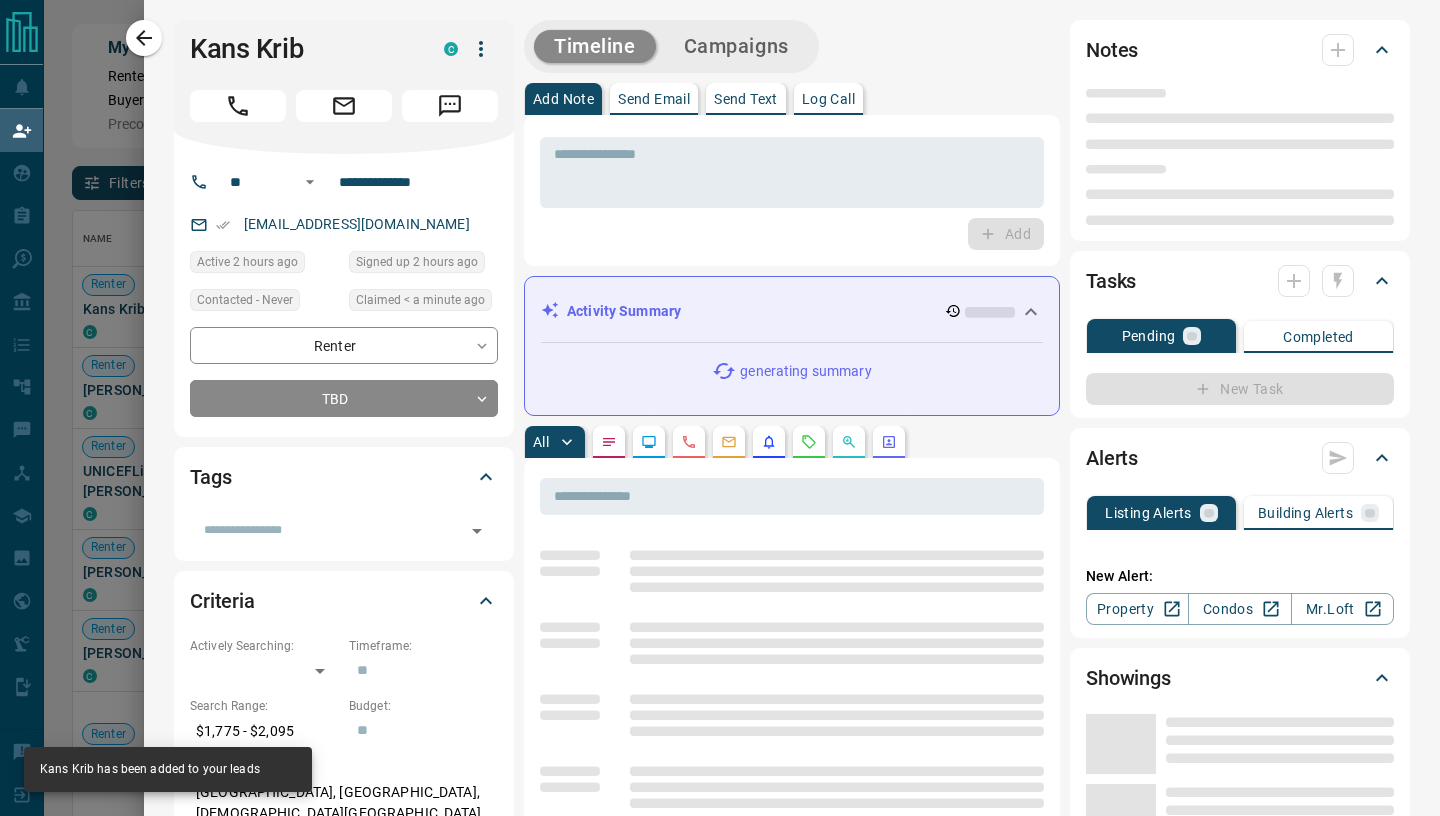 type on "**********" 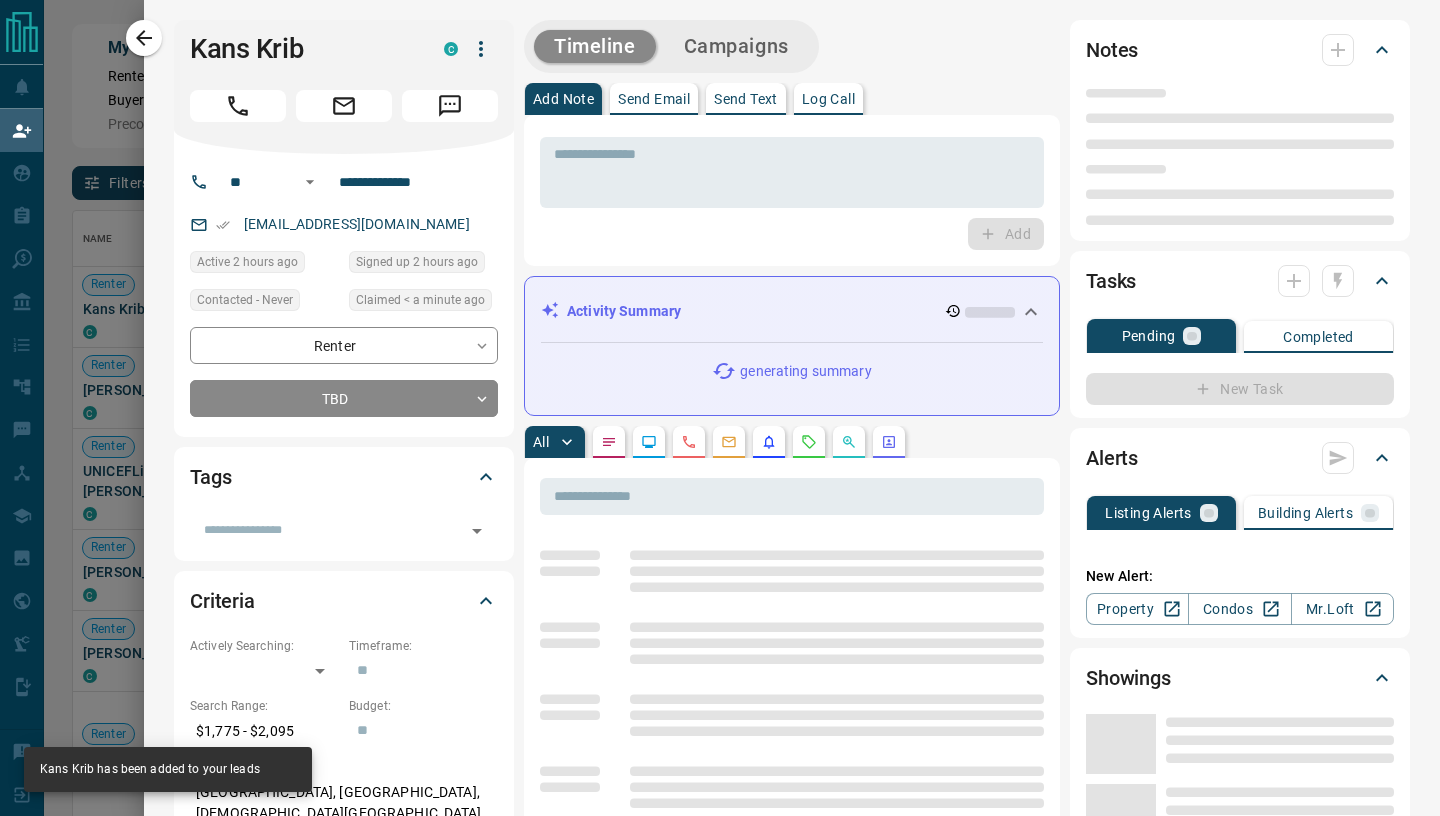 type on "**********" 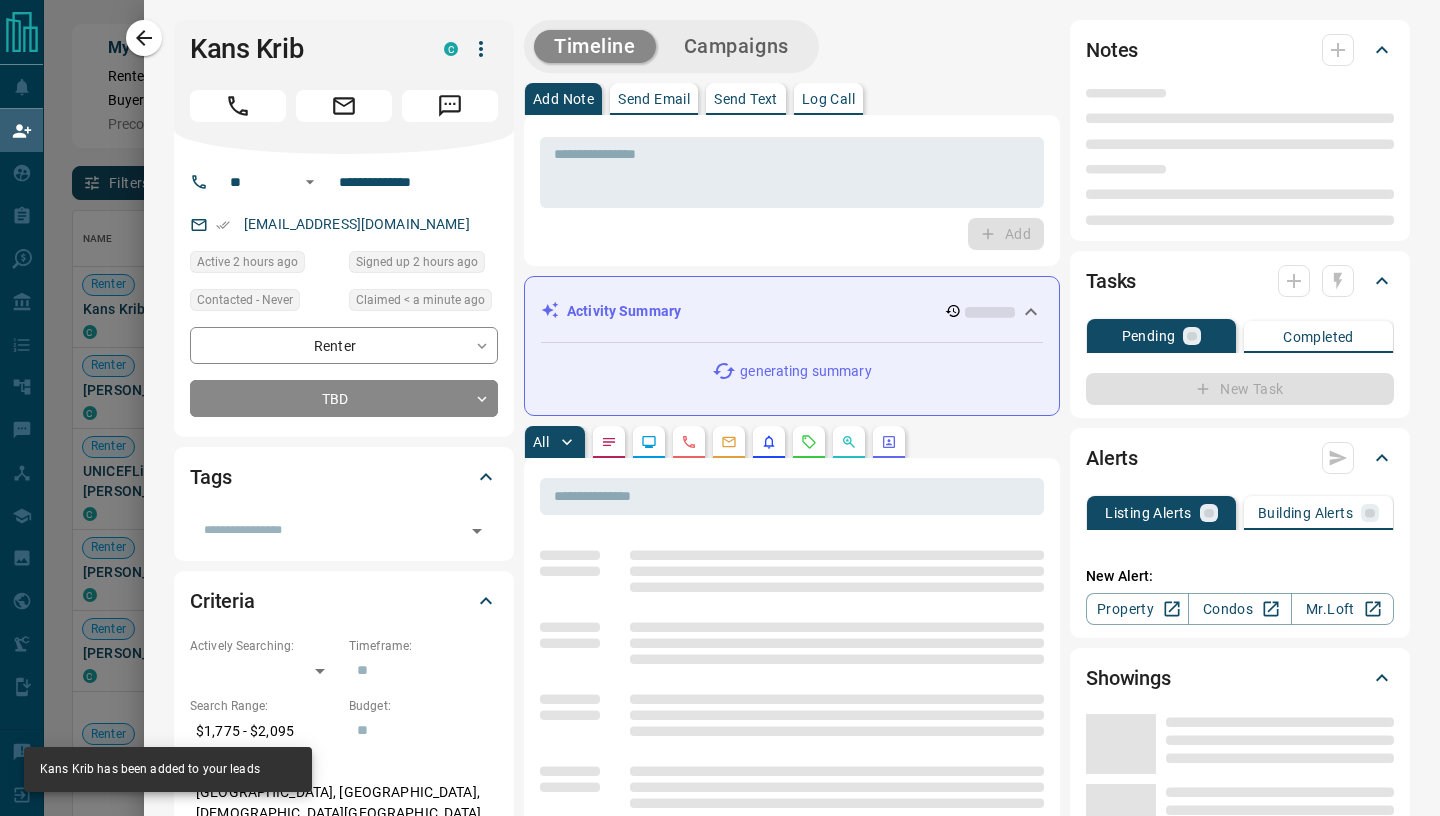 type on "**" 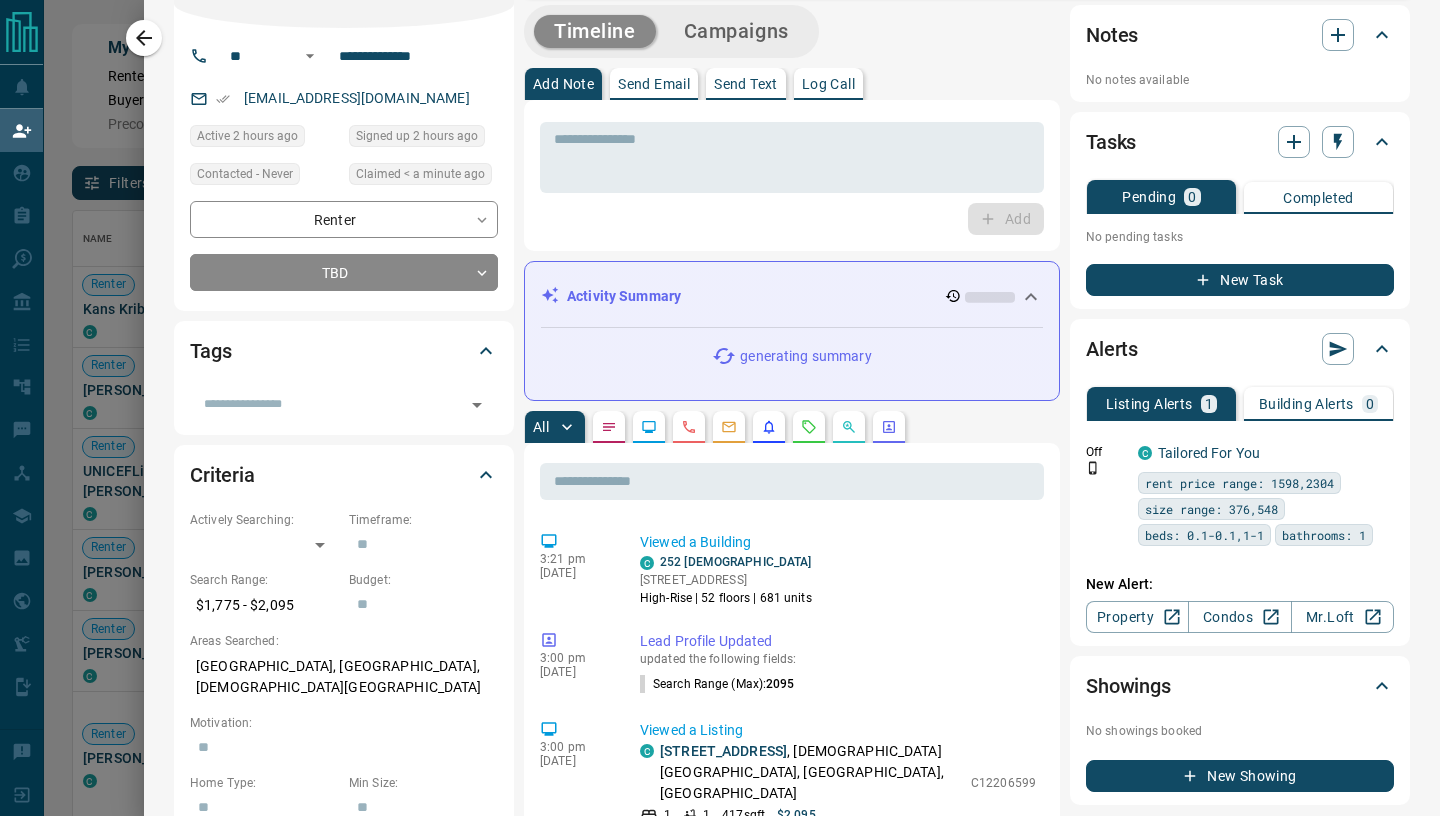 scroll, scrollTop: 0, scrollLeft: 0, axis: both 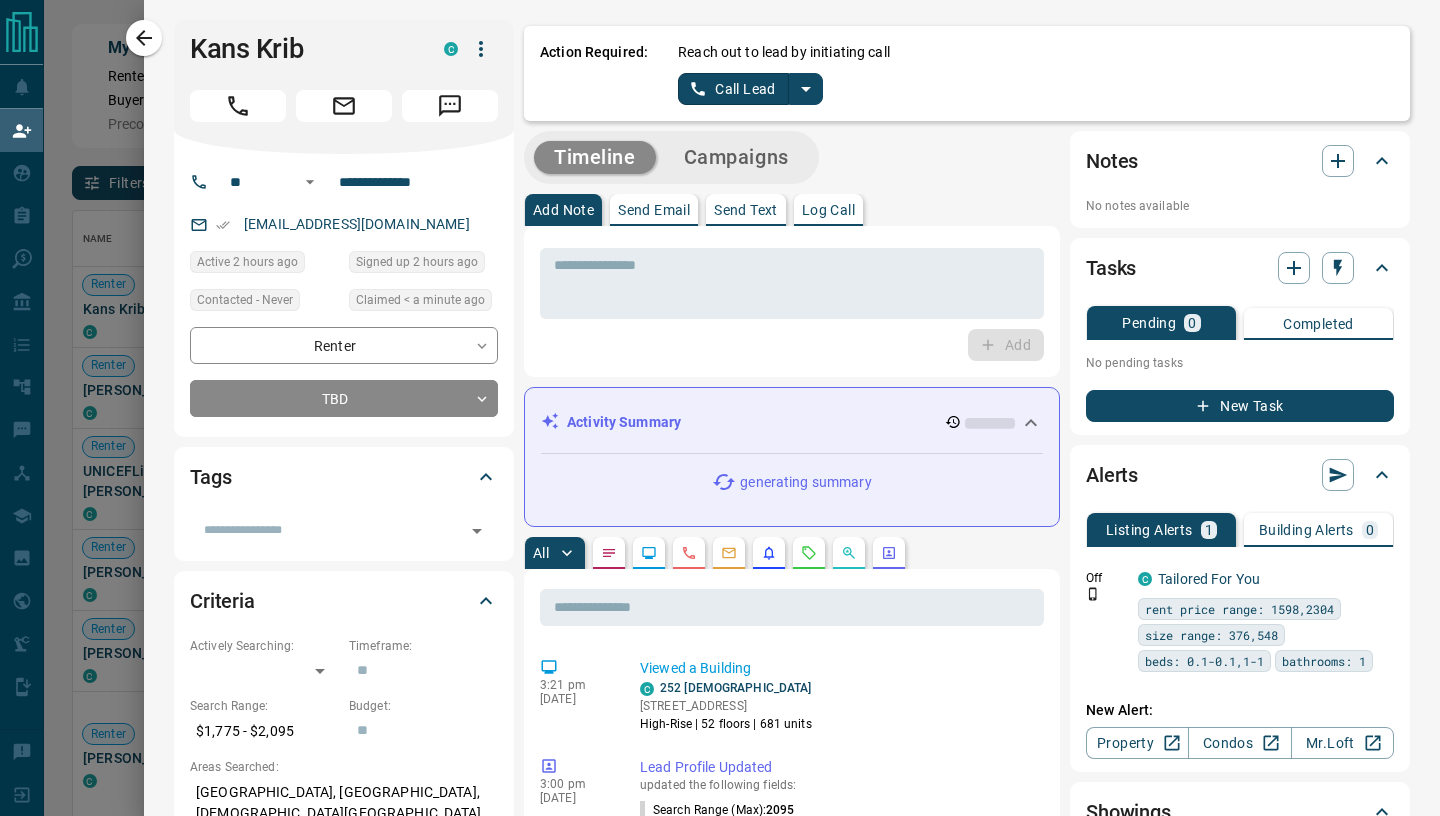click on "Call Lead" at bounding box center (733, 89) 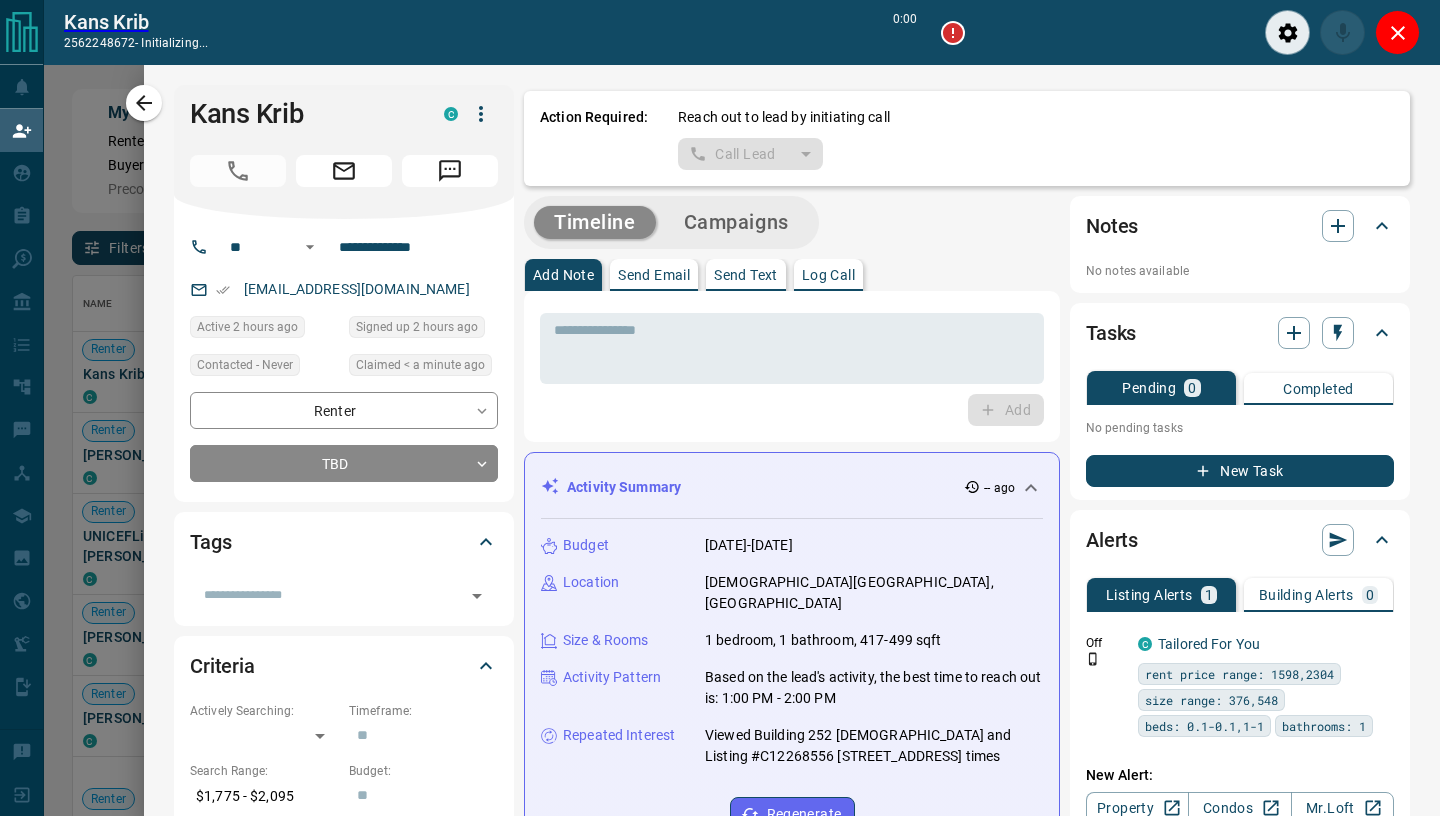 scroll, scrollTop: 571, scrollLeft: 1338, axis: both 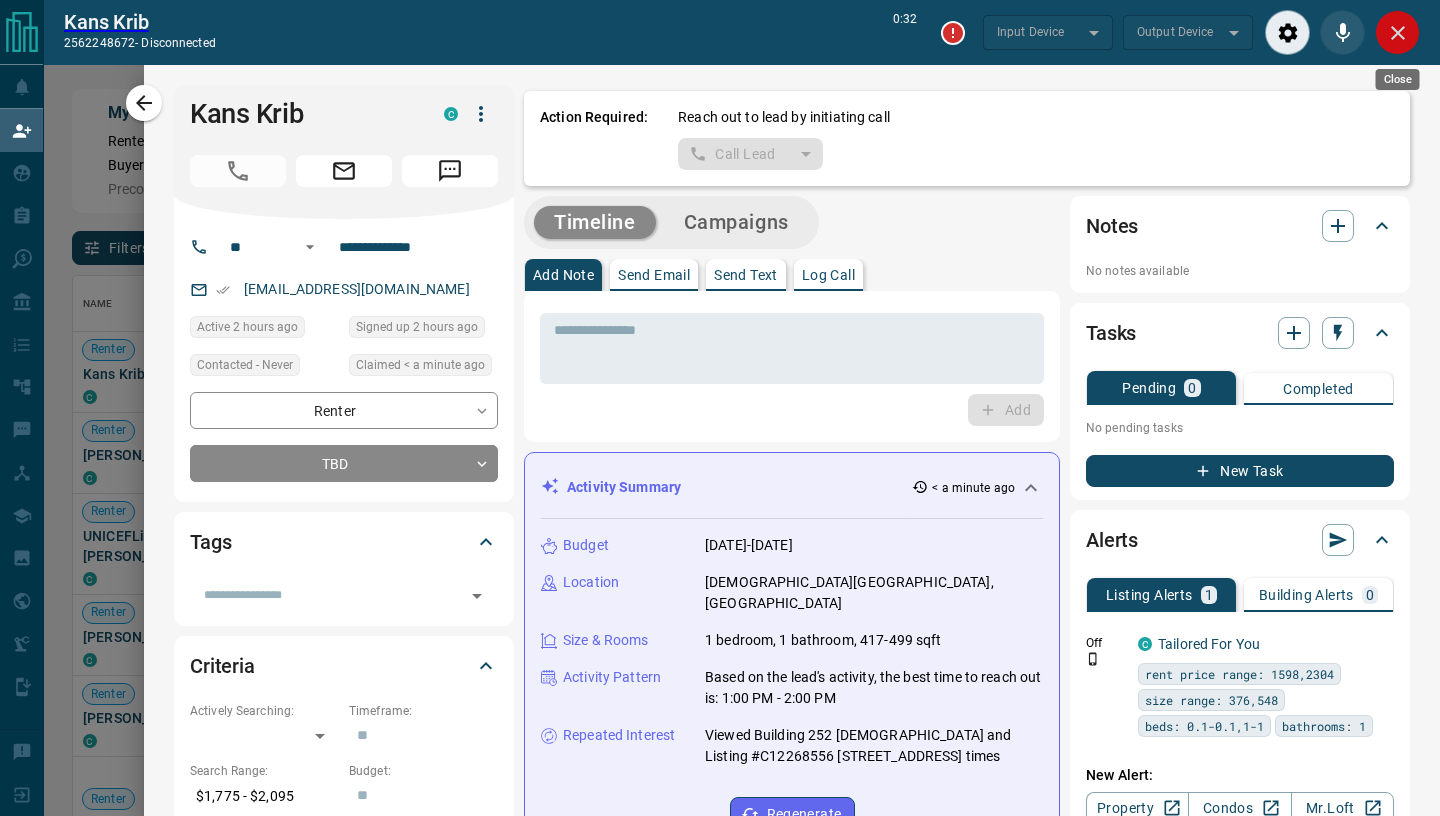 click 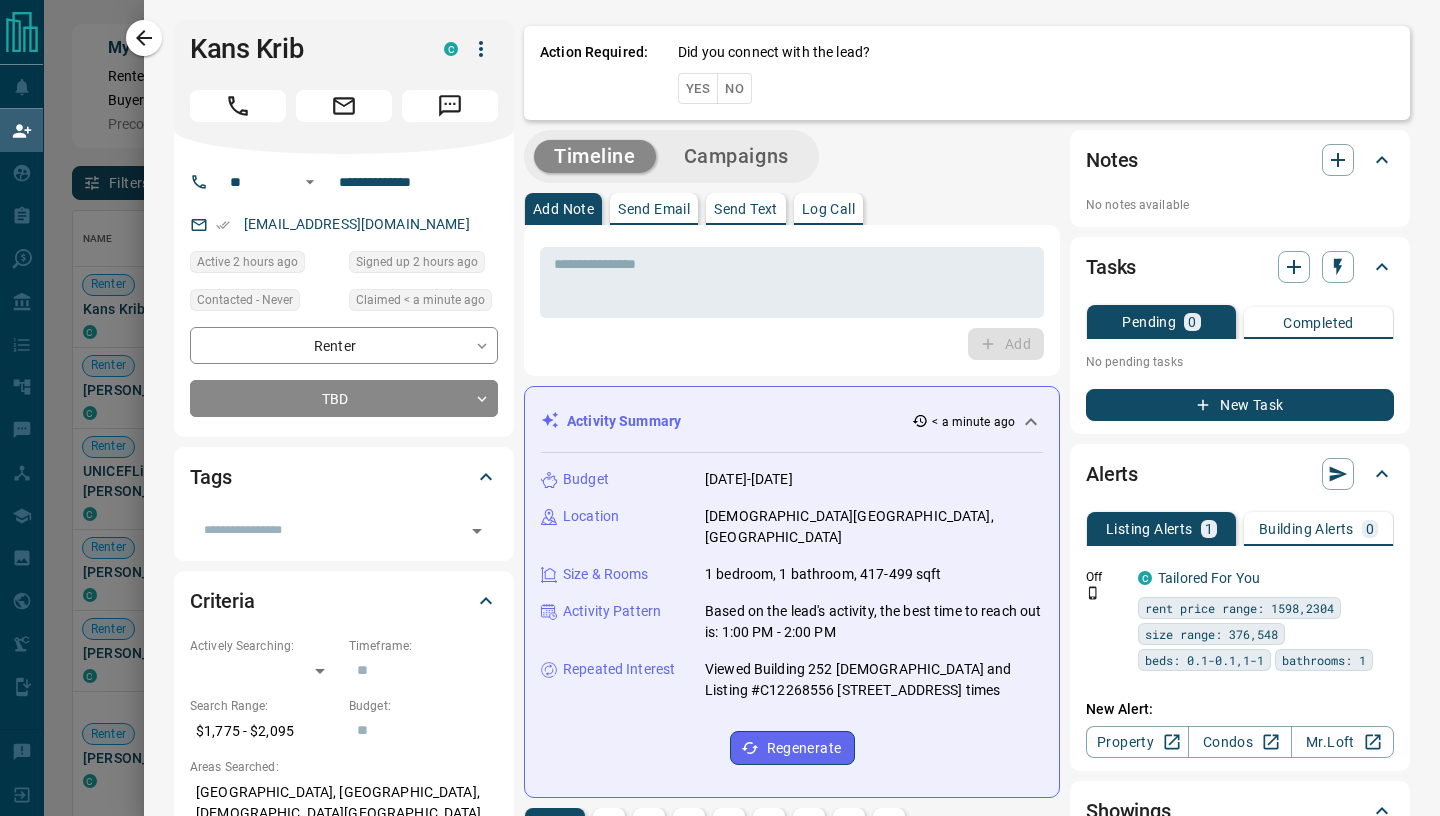scroll, scrollTop: 1, scrollLeft: 1, axis: both 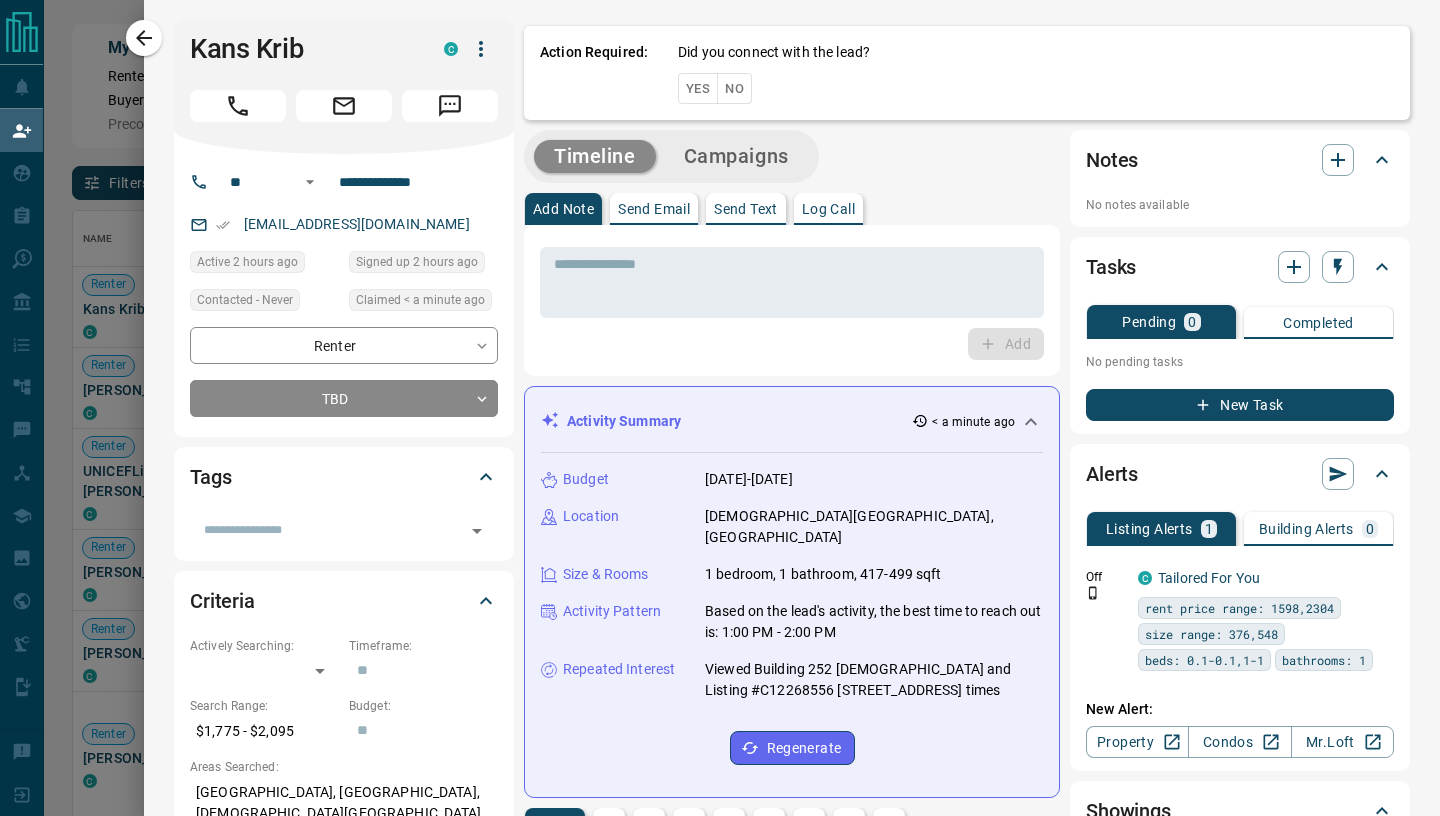 click on "No" at bounding box center [734, 88] 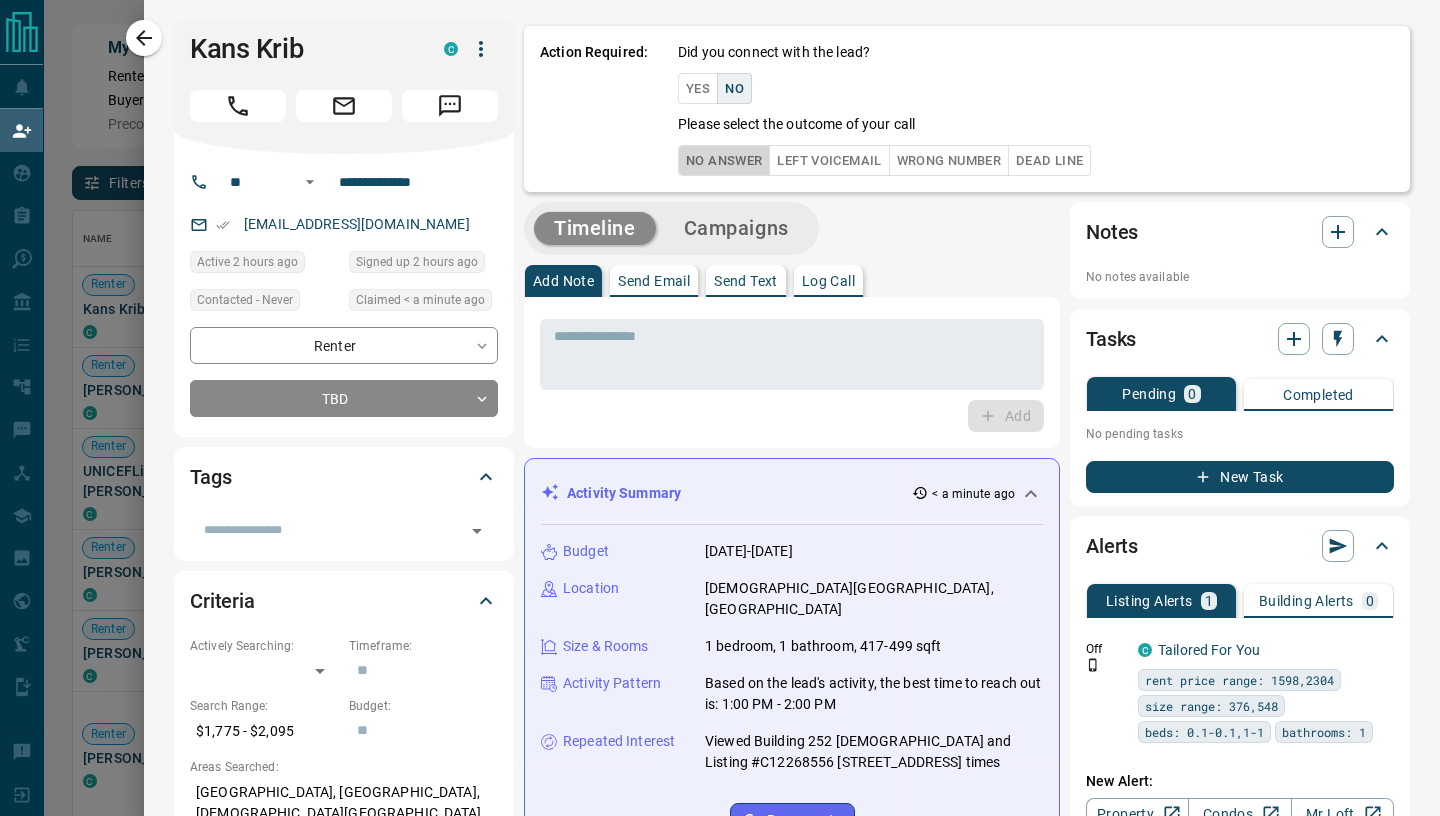 click on "No Answer" at bounding box center (724, 160) 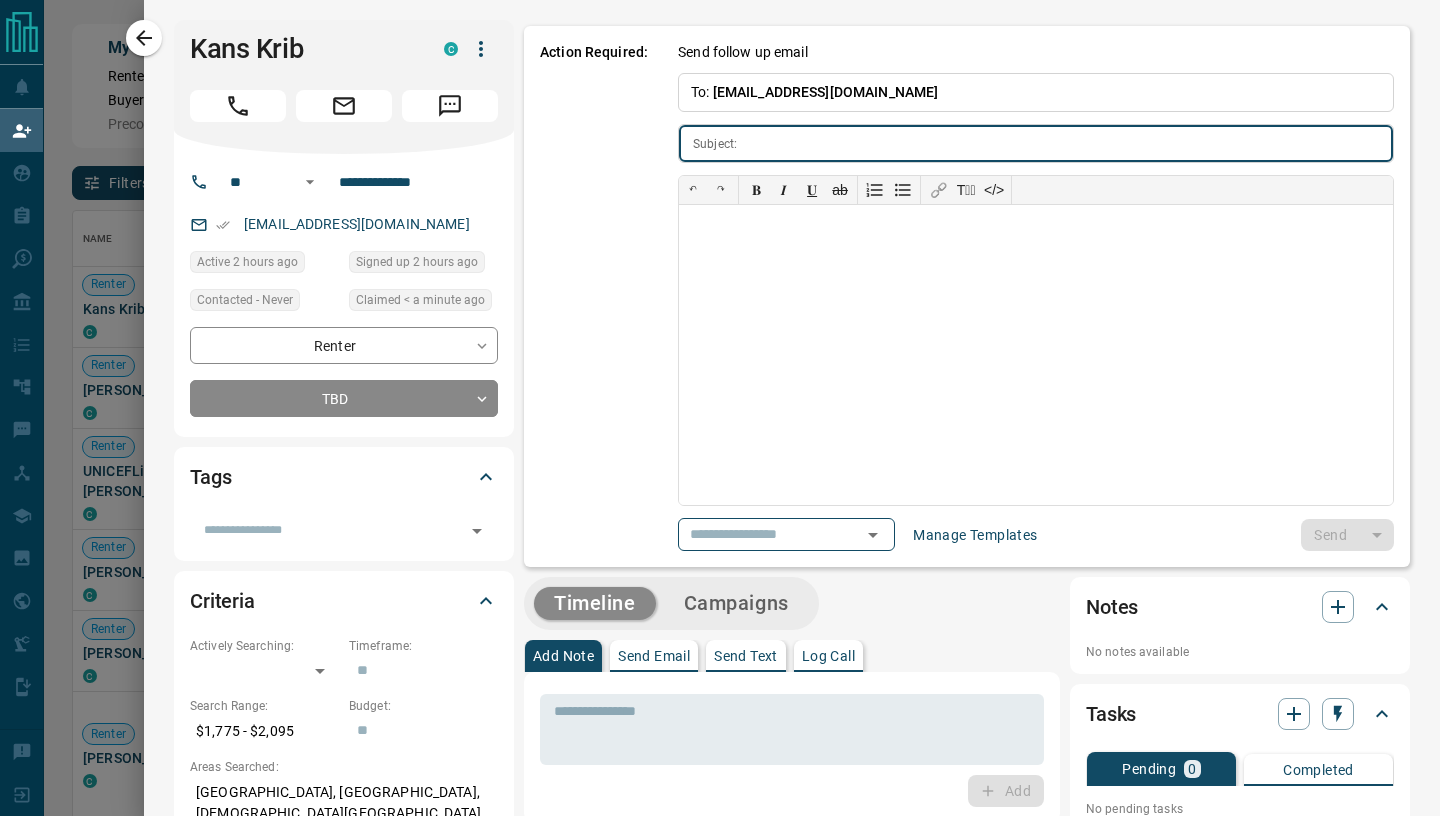 type on "**********" 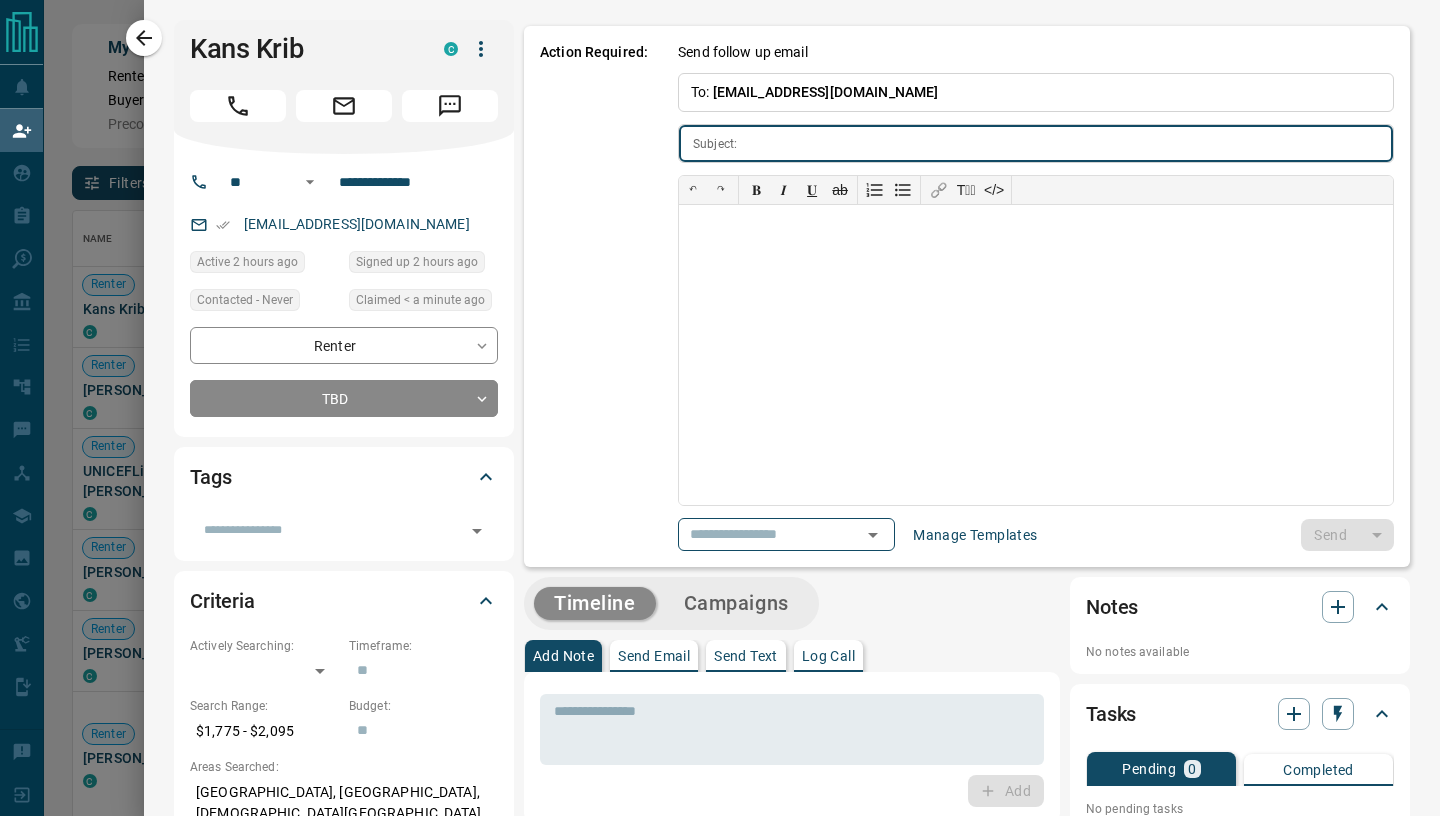 type on "**********" 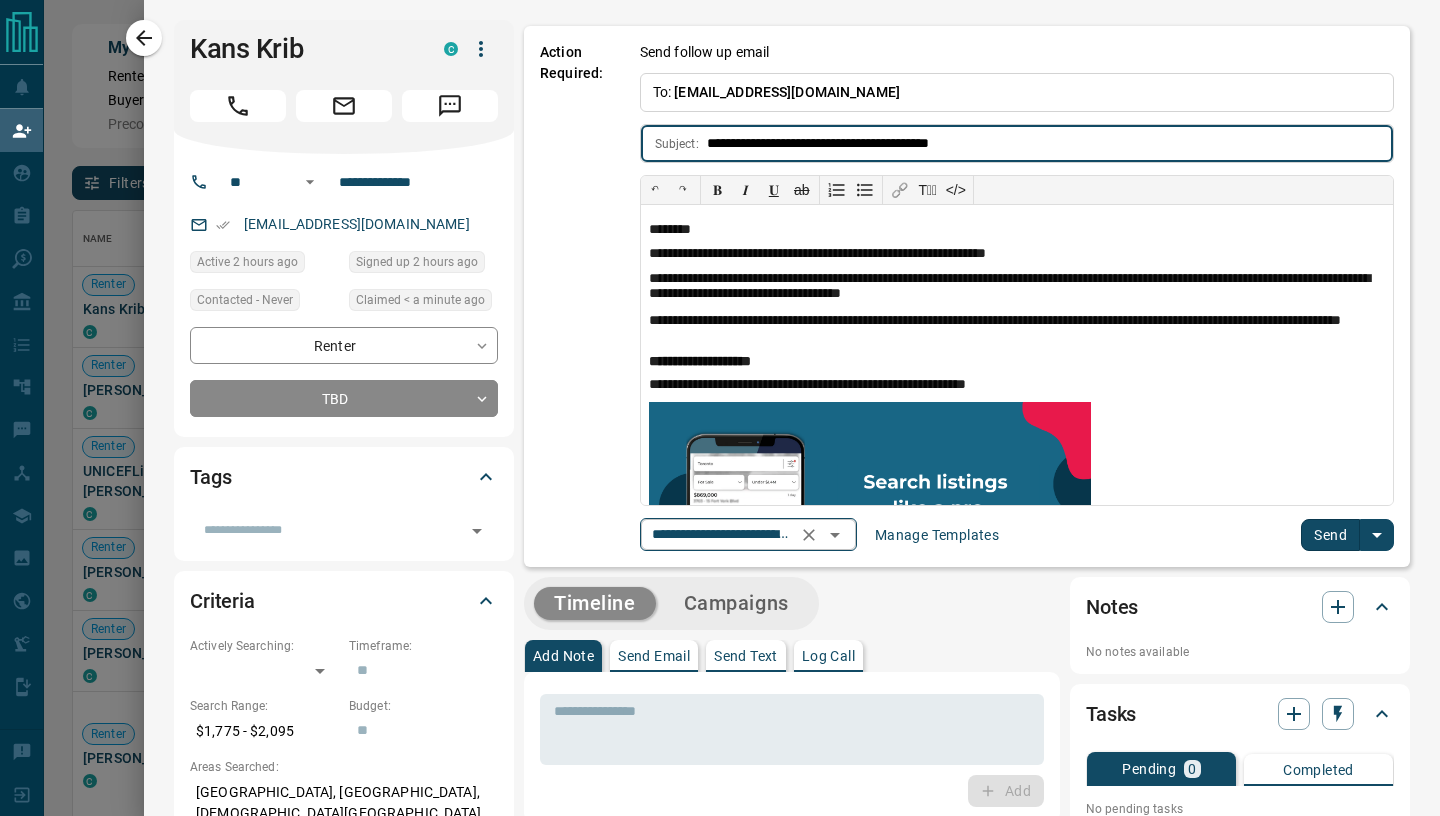 click 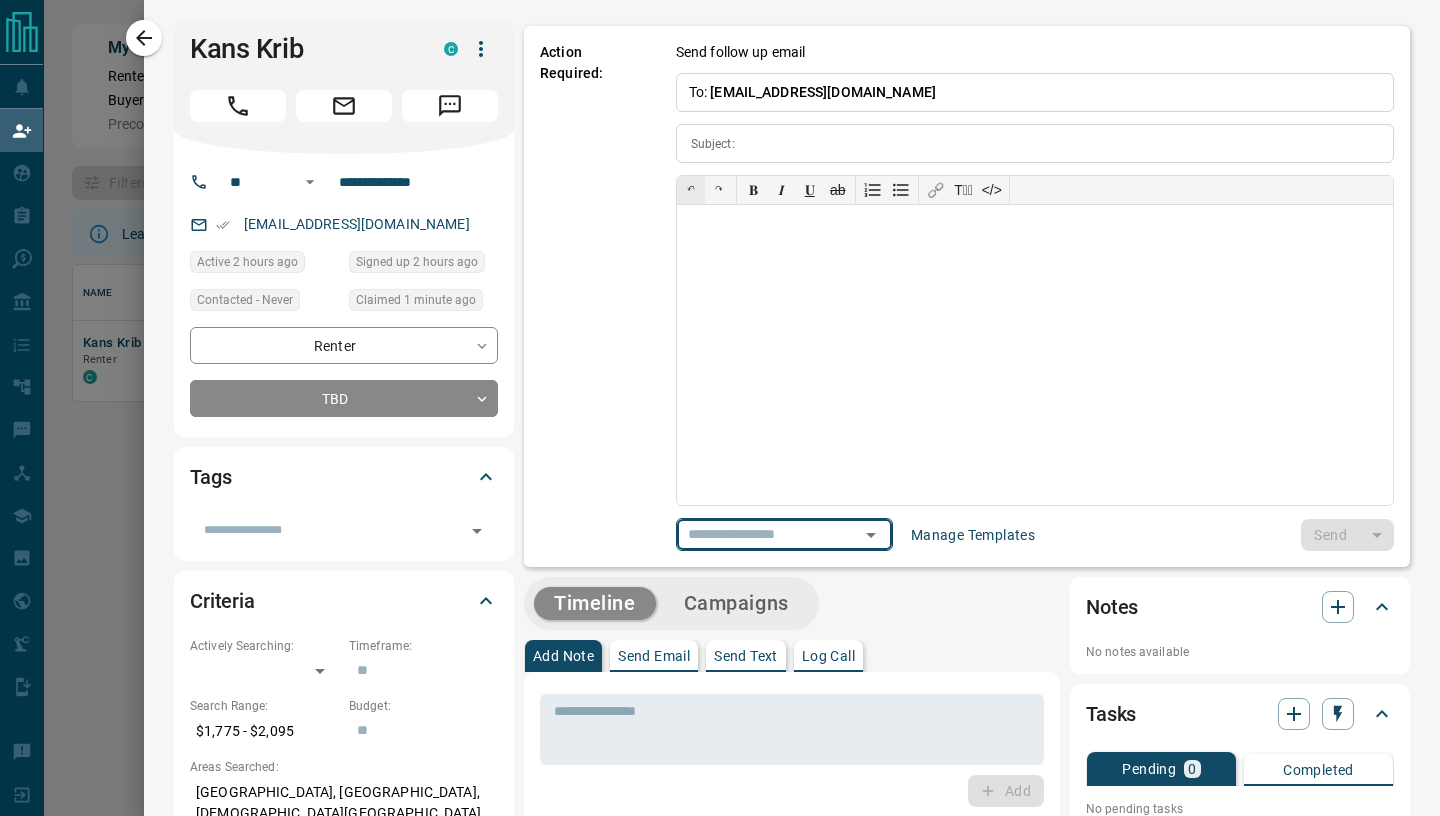 scroll, scrollTop: 1, scrollLeft: 1, axis: both 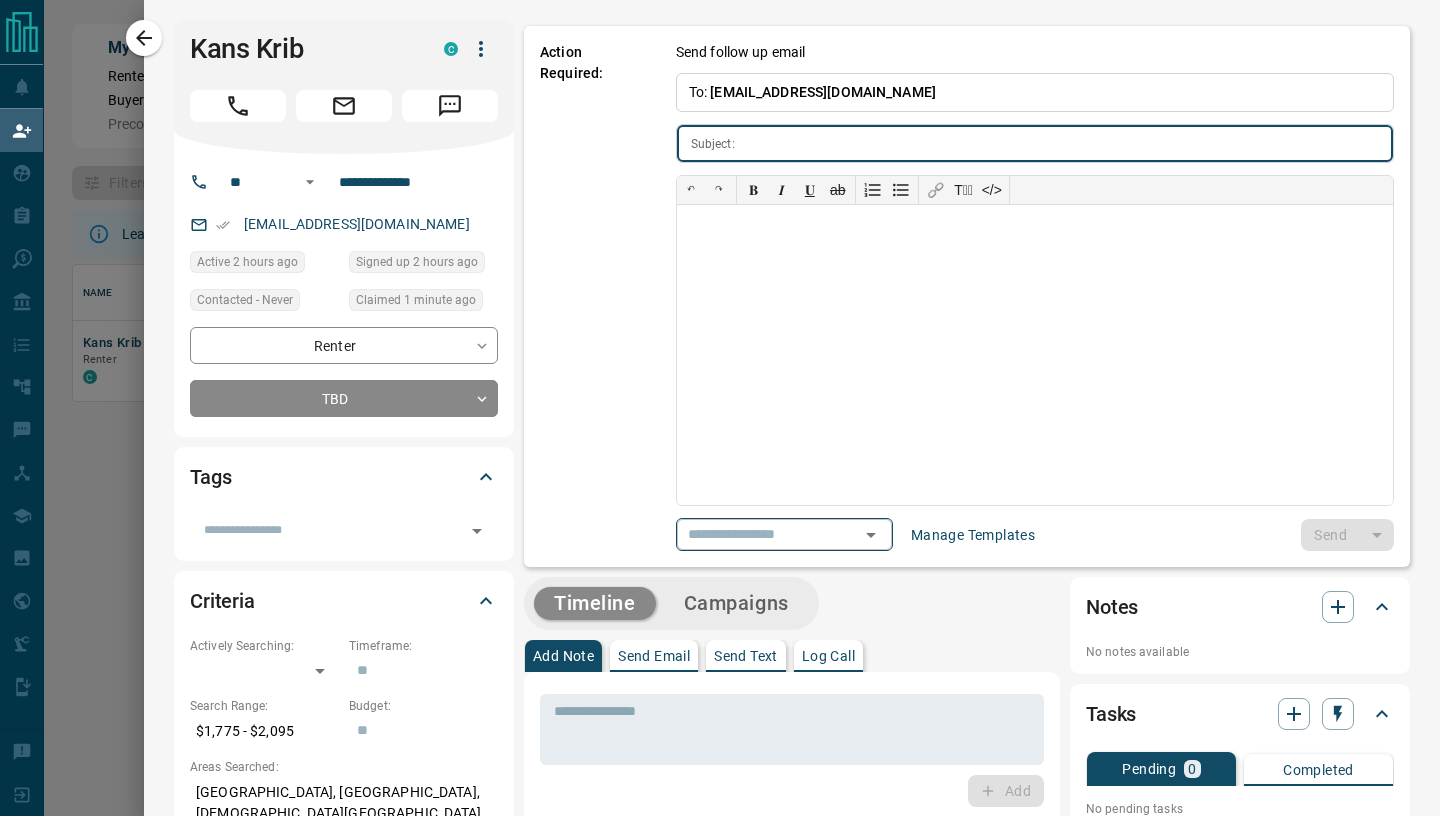 click at bounding box center (1068, 143) 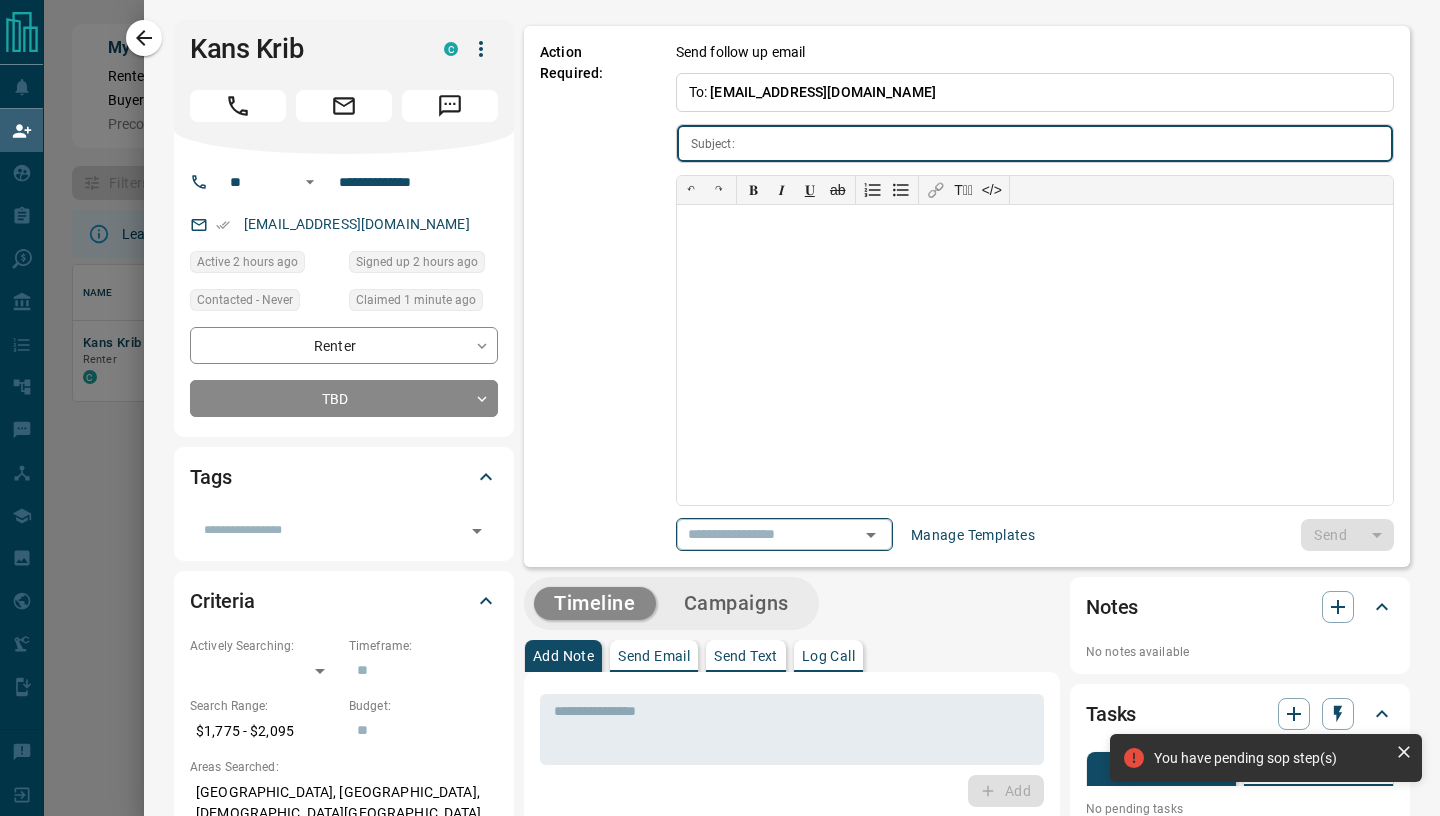 paste on "**********" 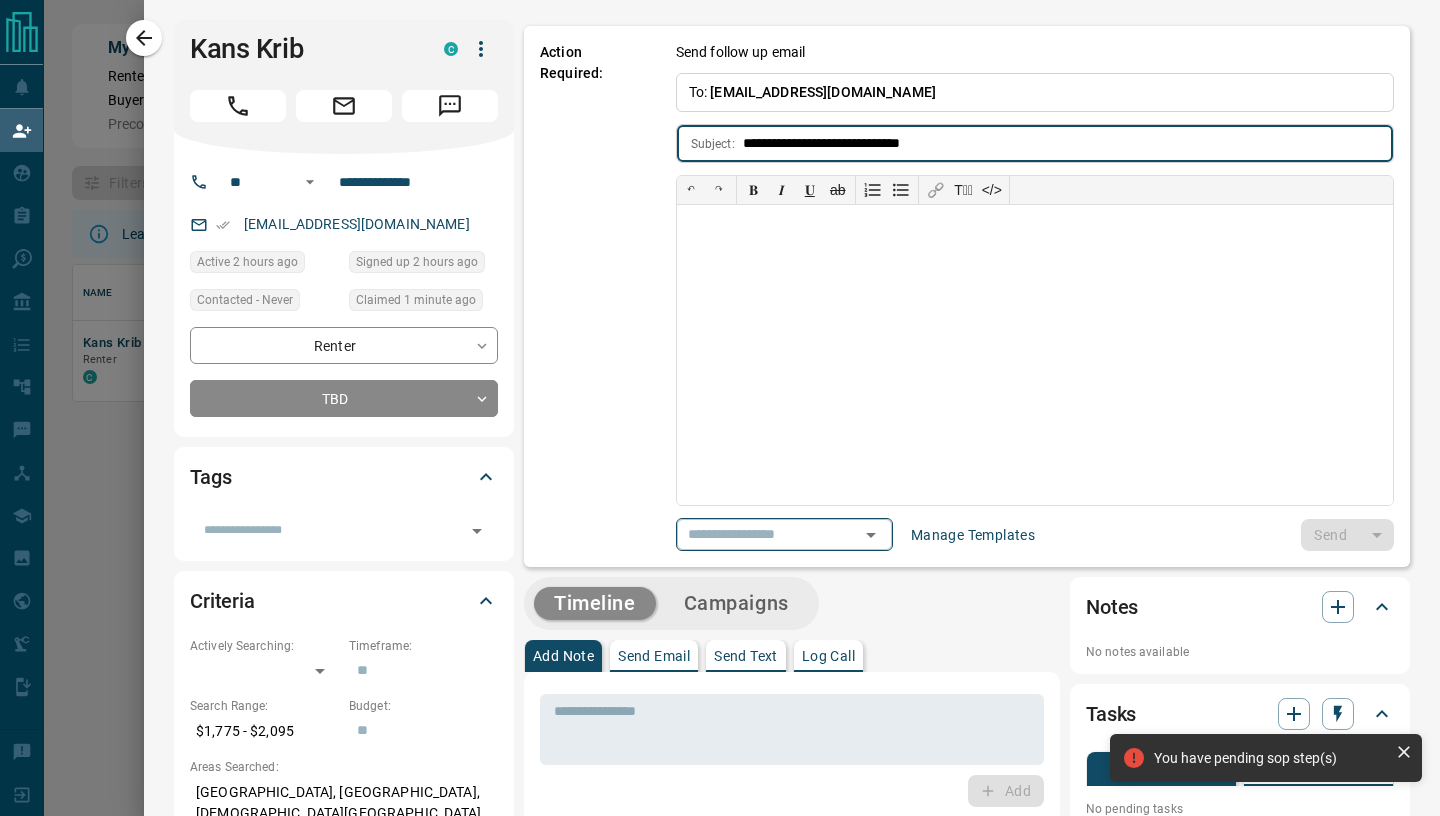 type on "**********" 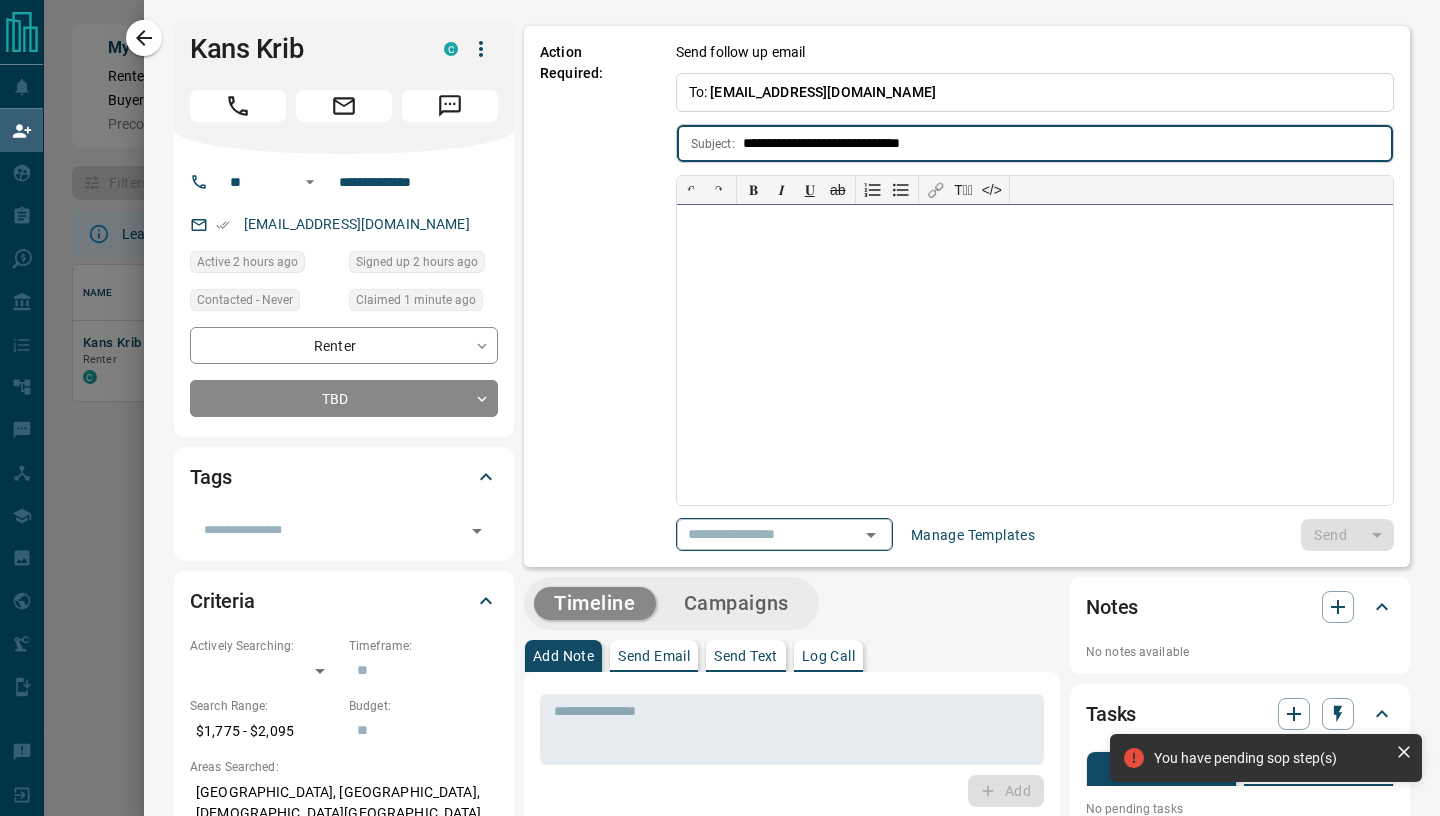 click at bounding box center (1035, 355) 